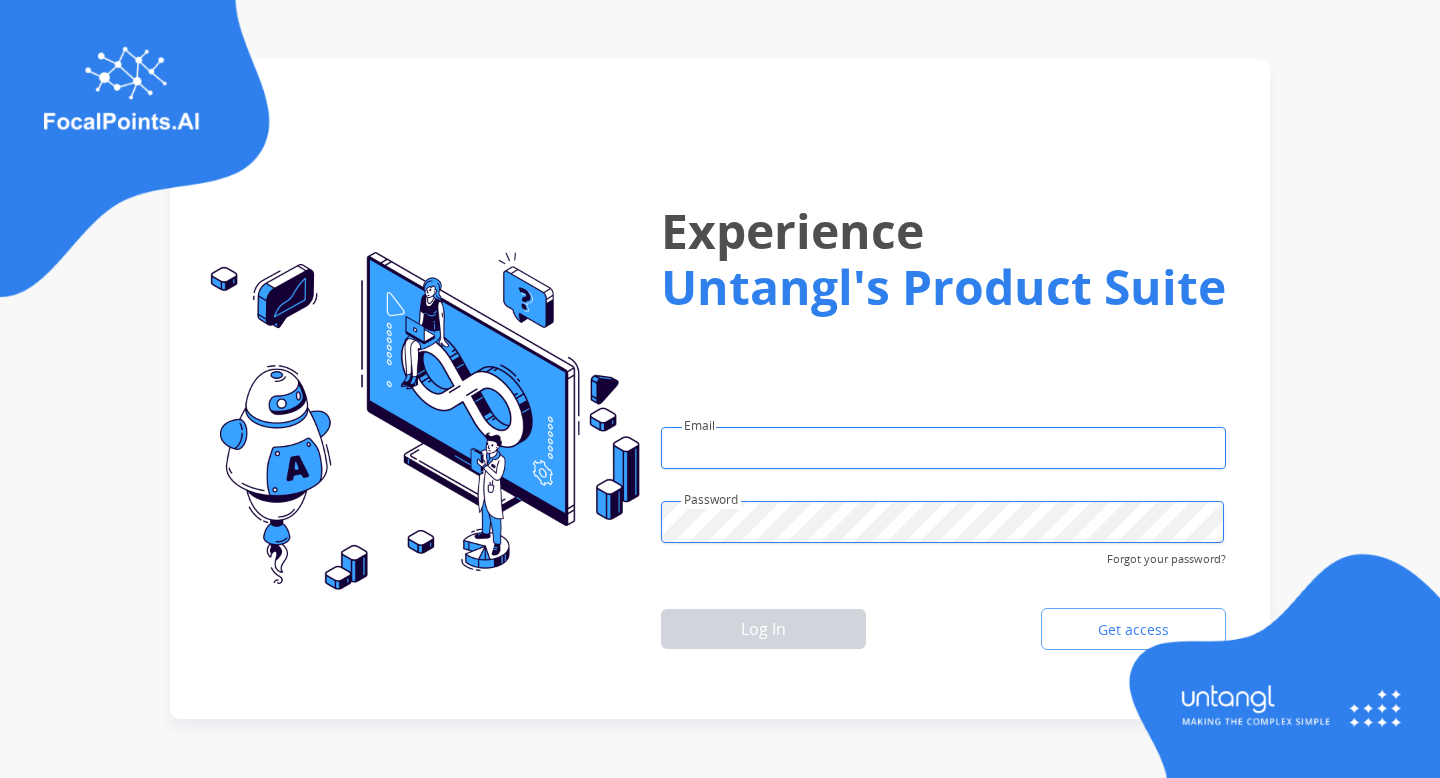 scroll, scrollTop: 0, scrollLeft: 0, axis: both 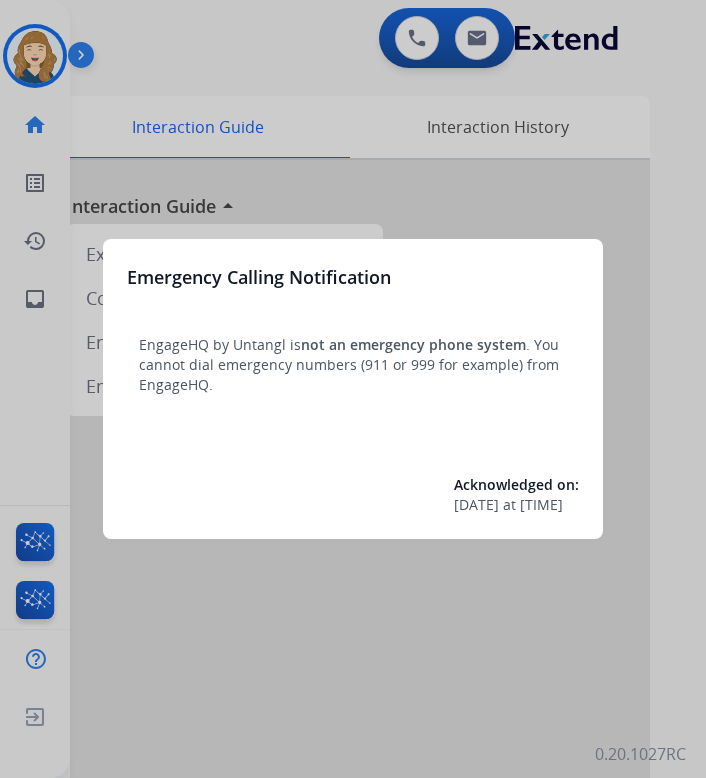 click at bounding box center [353, 389] 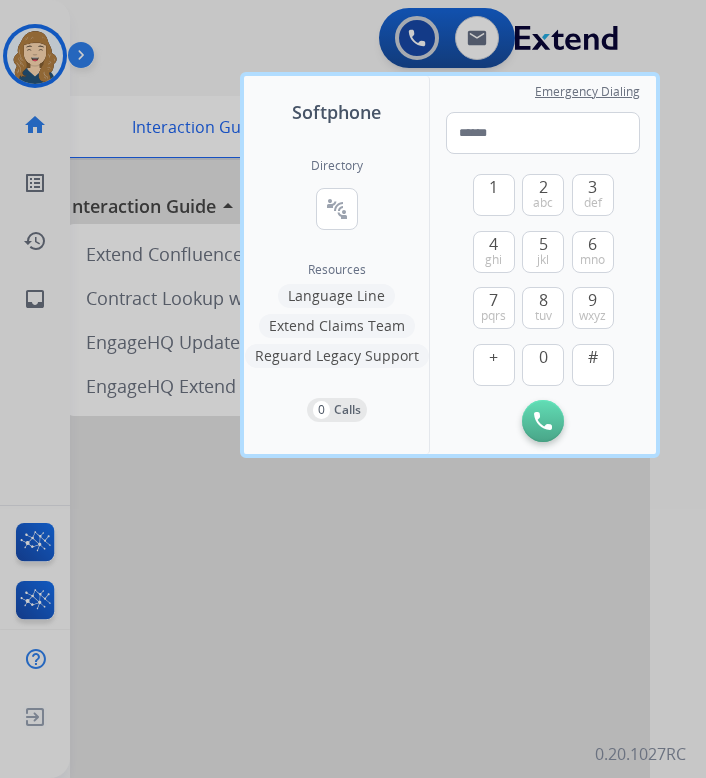 click at bounding box center (353, 389) 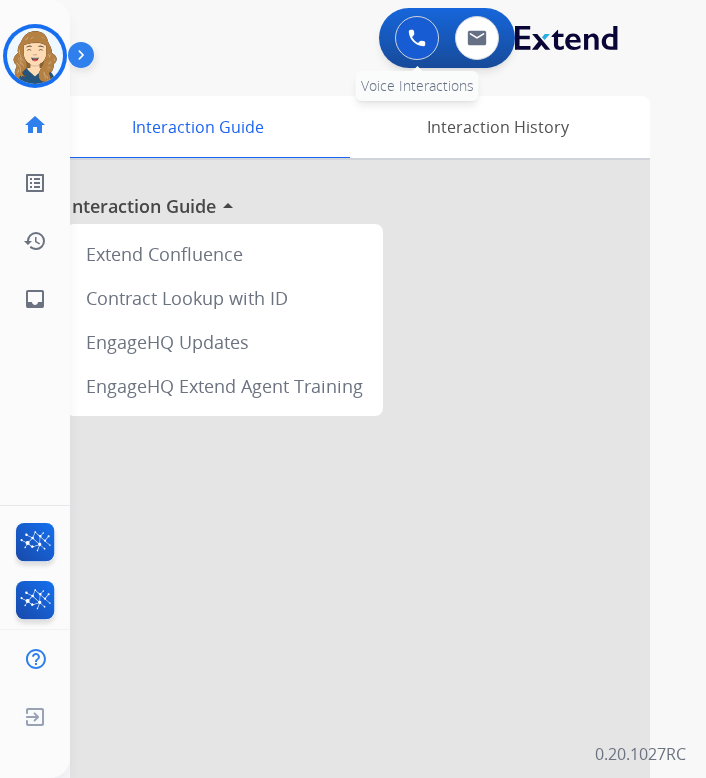 click at bounding box center [417, 38] 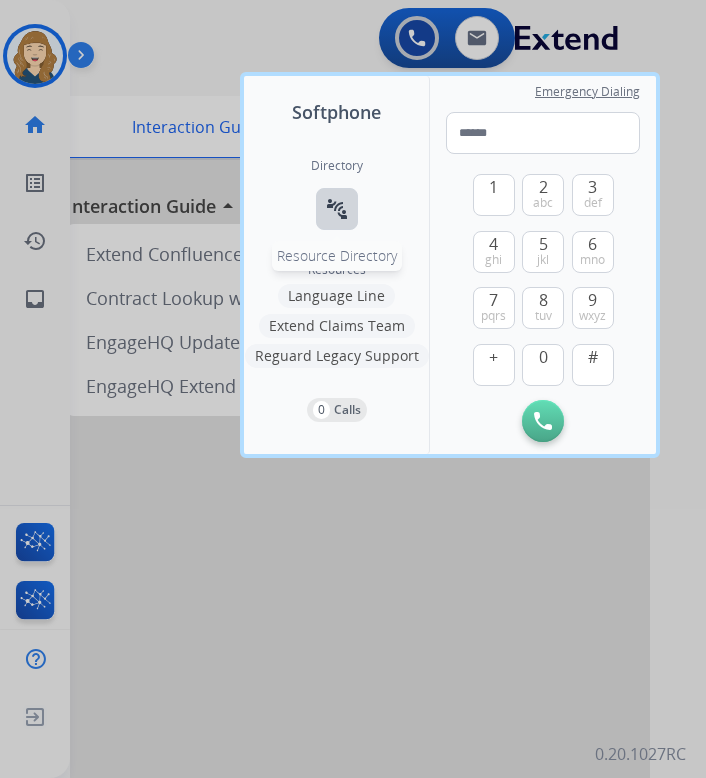 click on "connect_without_contact" at bounding box center (337, 209) 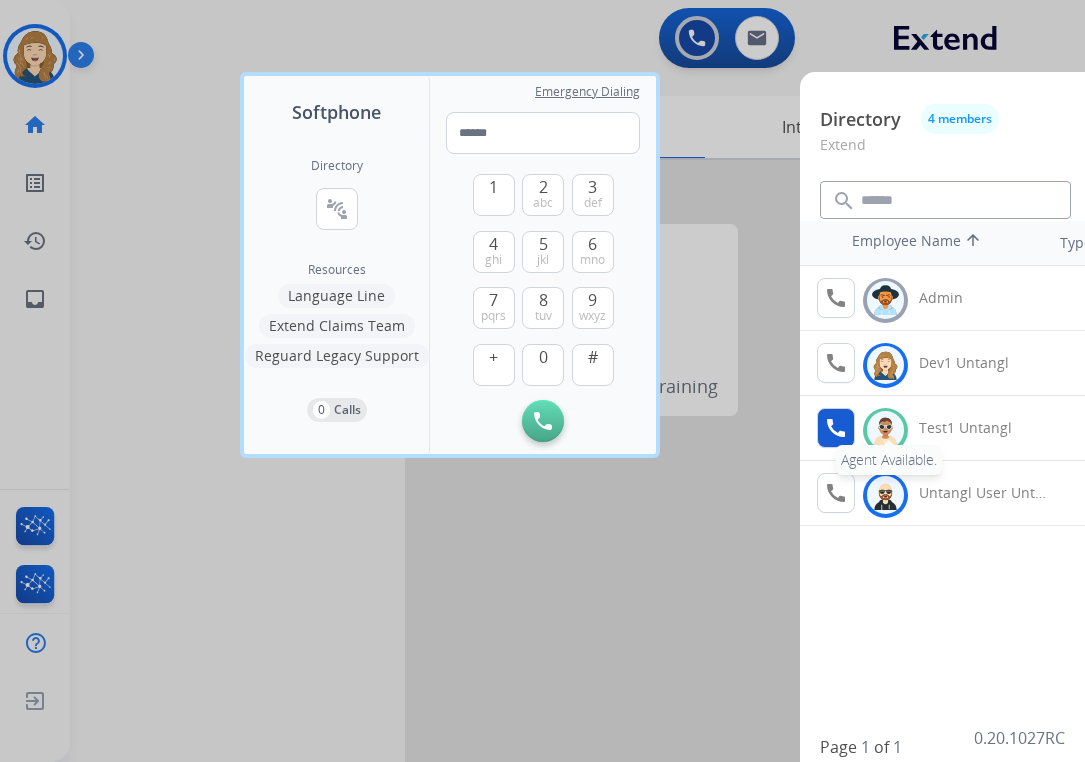 click on "call" at bounding box center (836, 428) 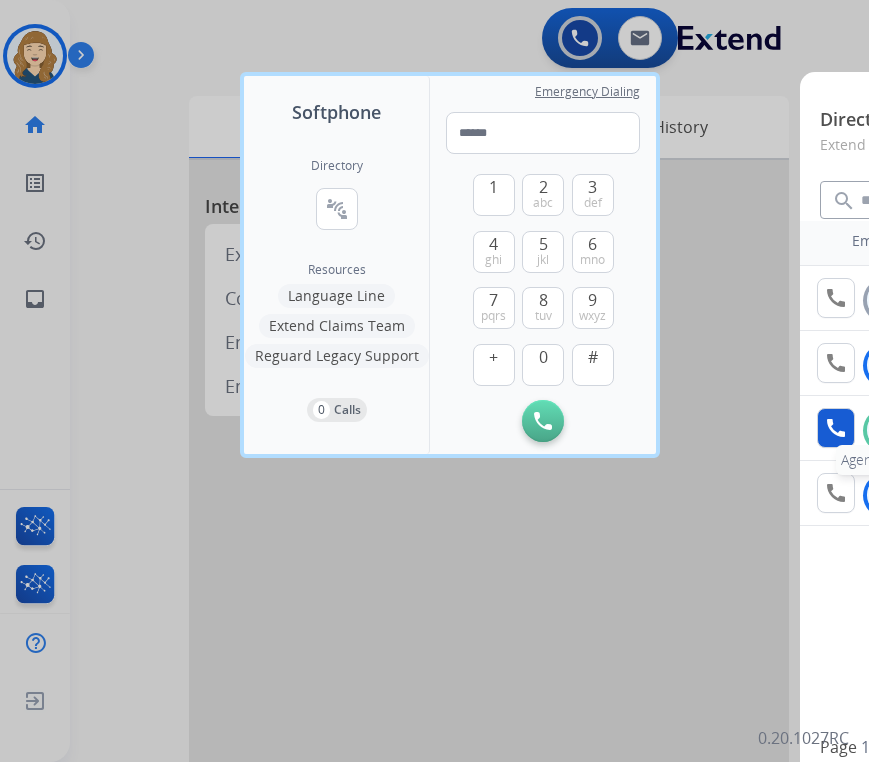 click on "call  Agent Available." at bounding box center (836, 428) 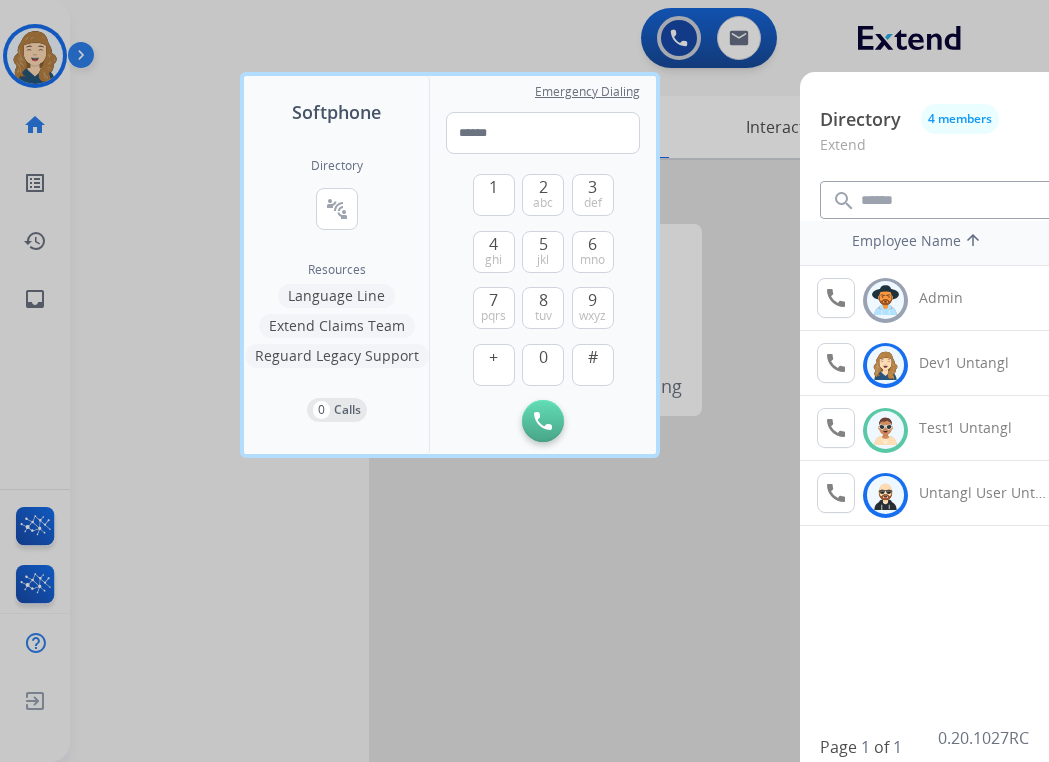click at bounding box center [524, 381] 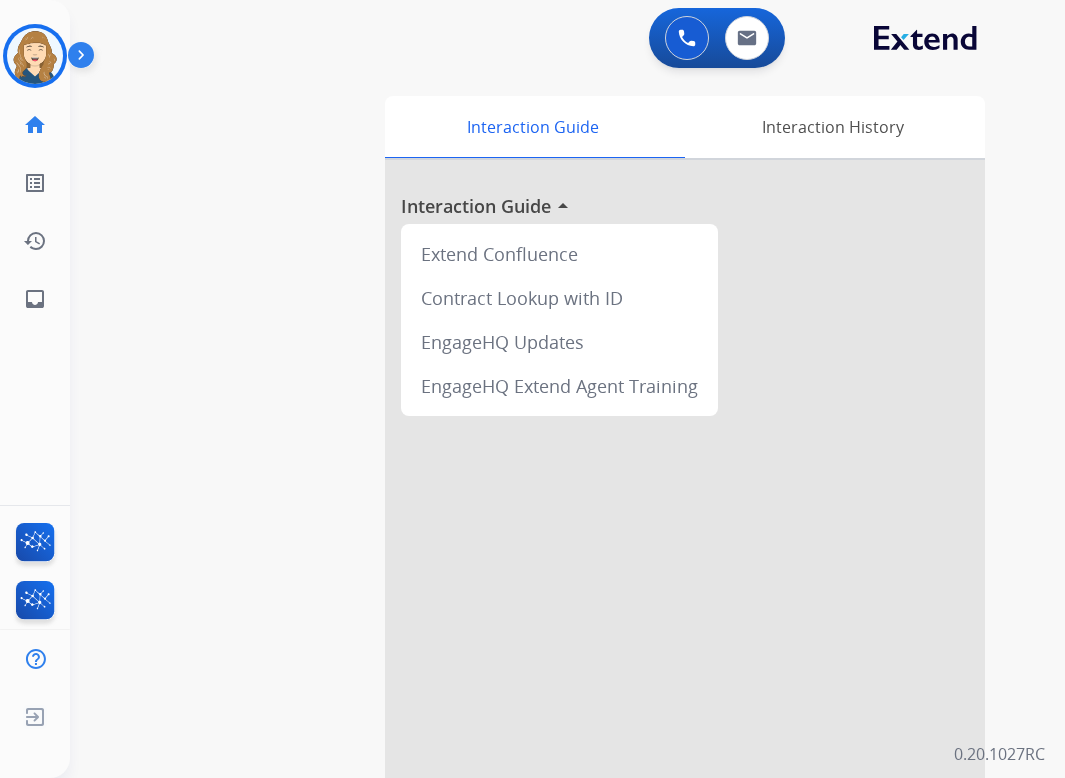 click at bounding box center (85, 59) 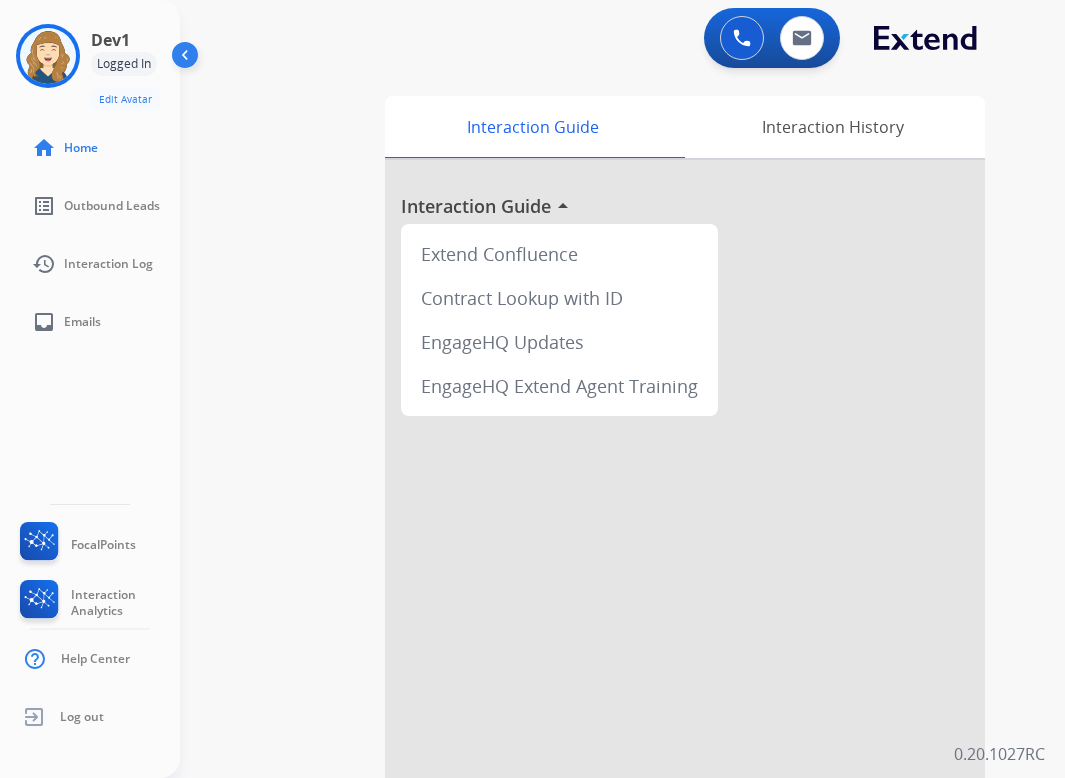 click on "Logged In" at bounding box center (124, 64) 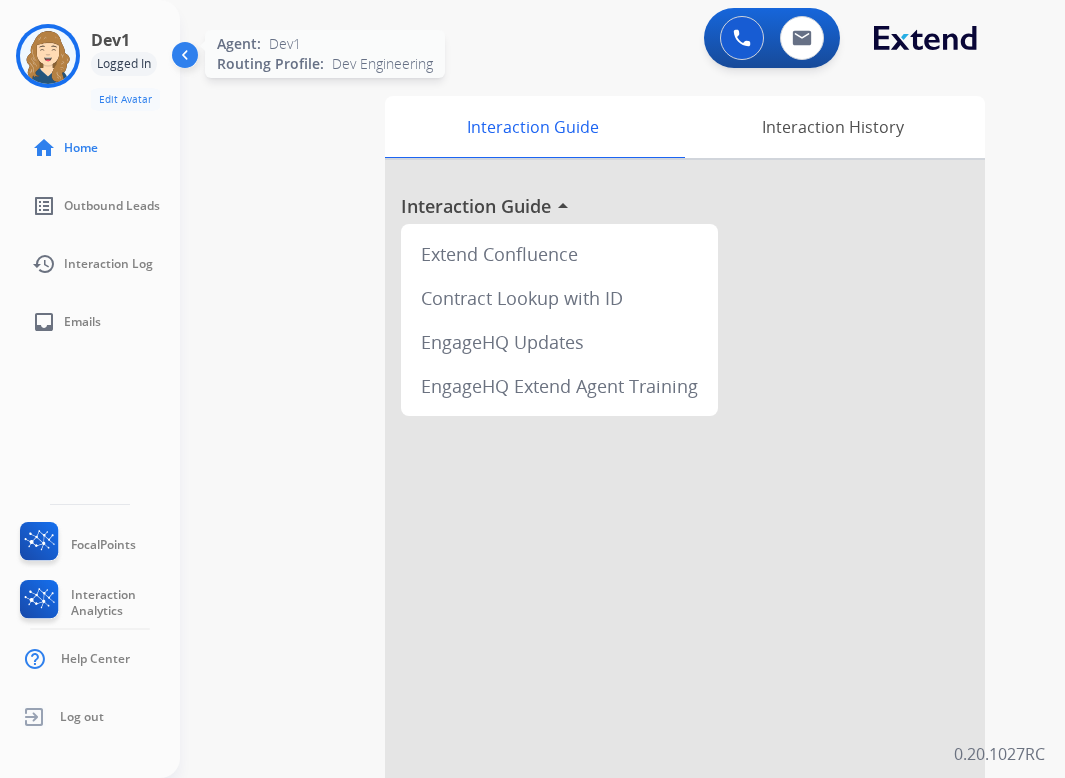 click at bounding box center (48, 56) 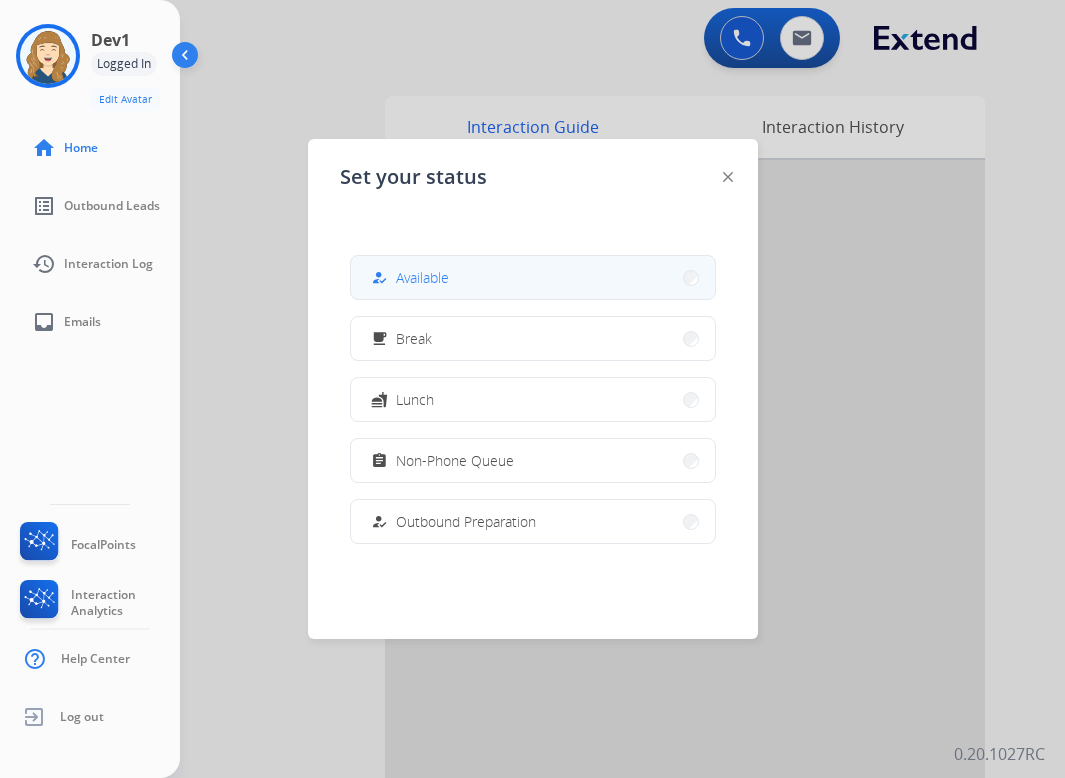 click on "Available" at bounding box center [422, 277] 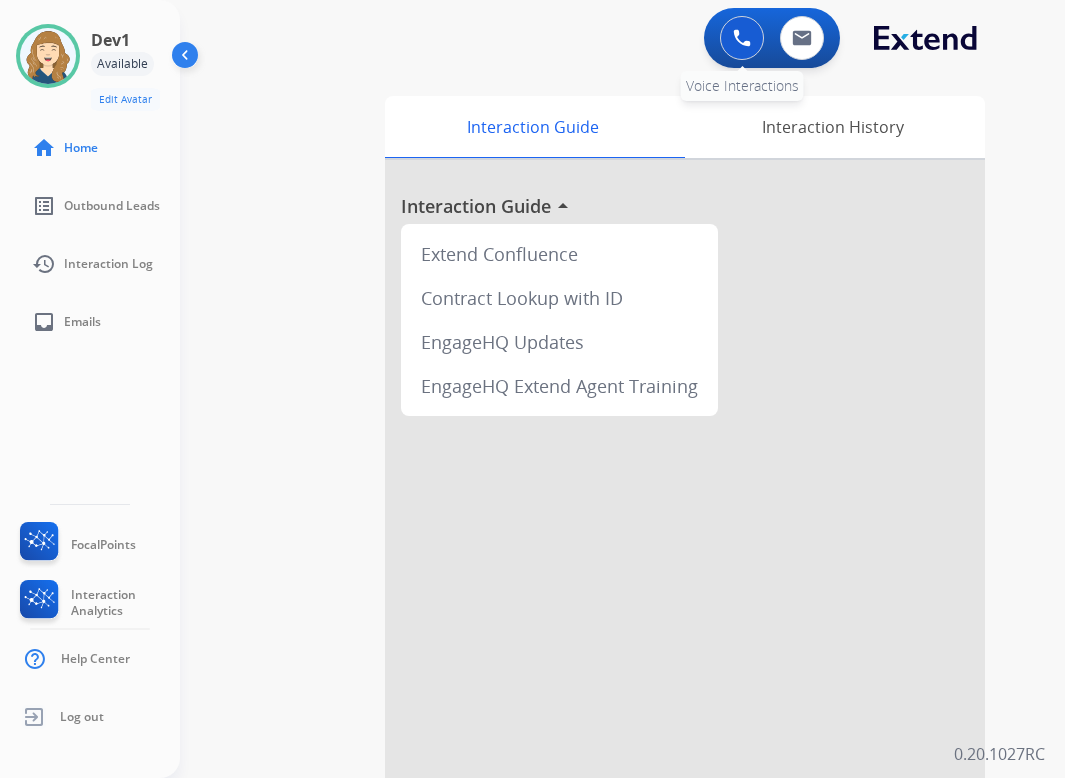 click at bounding box center (742, 38) 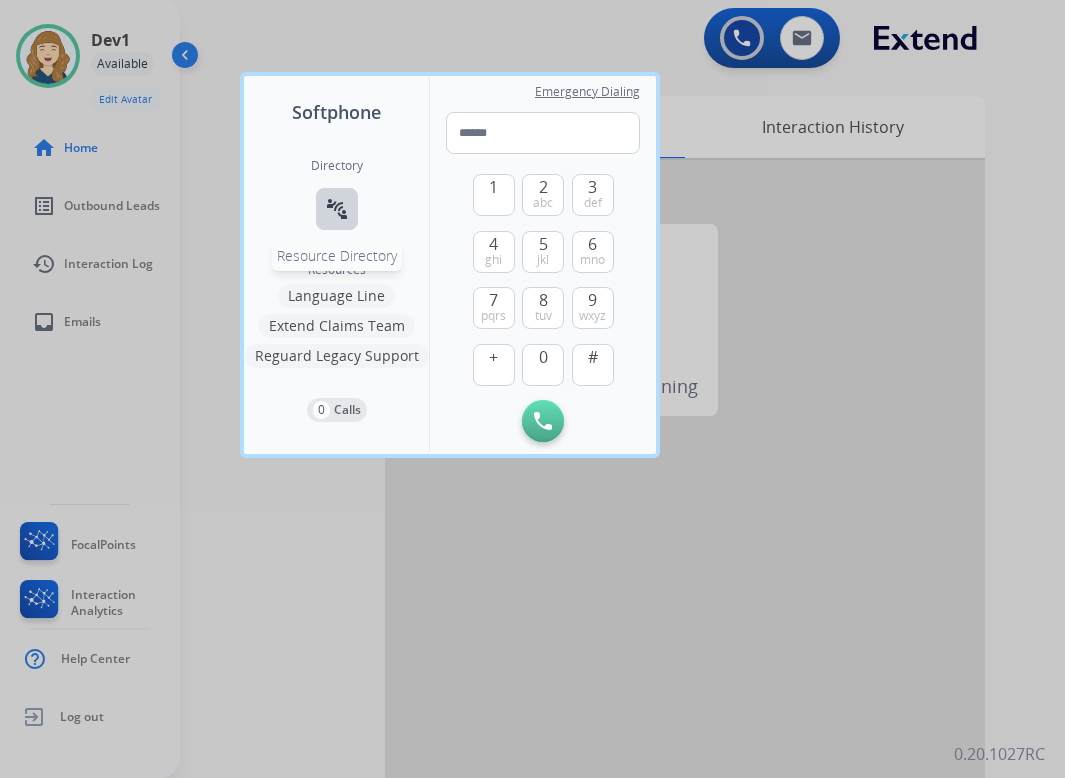 click on "connect_without_contact Resource Directory" at bounding box center [337, 209] 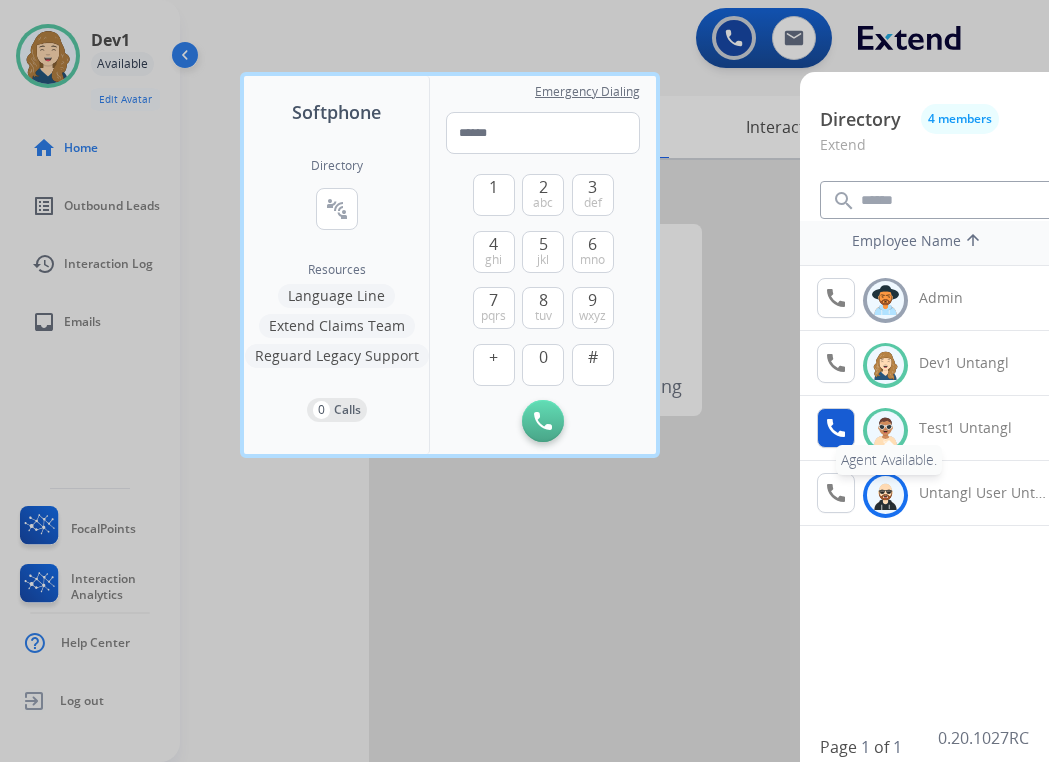 click on "call" at bounding box center [836, 428] 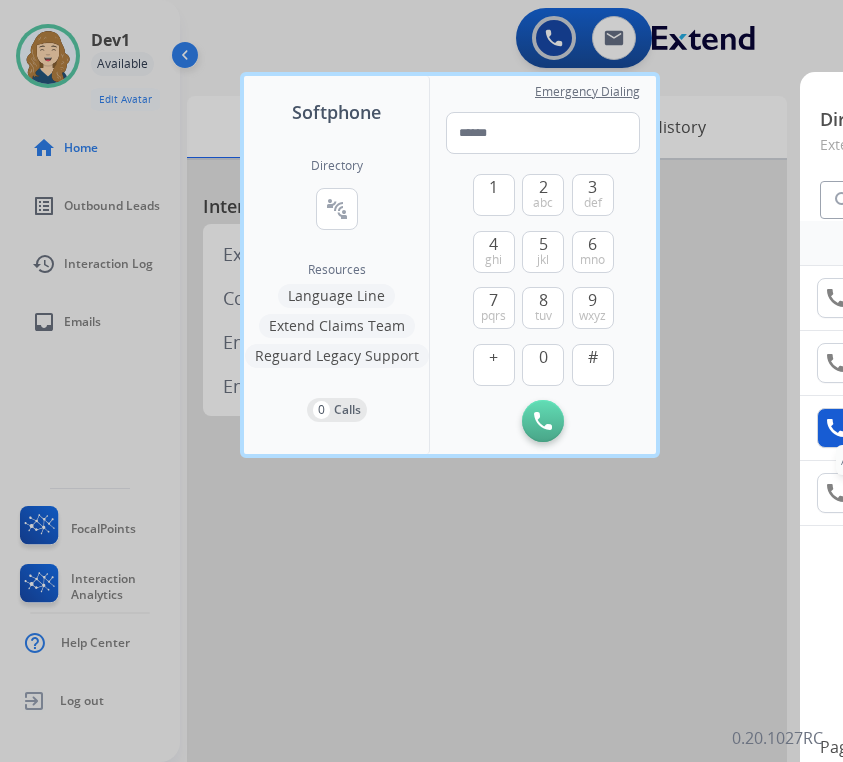 click on "call" at bounding box center [836, 428] 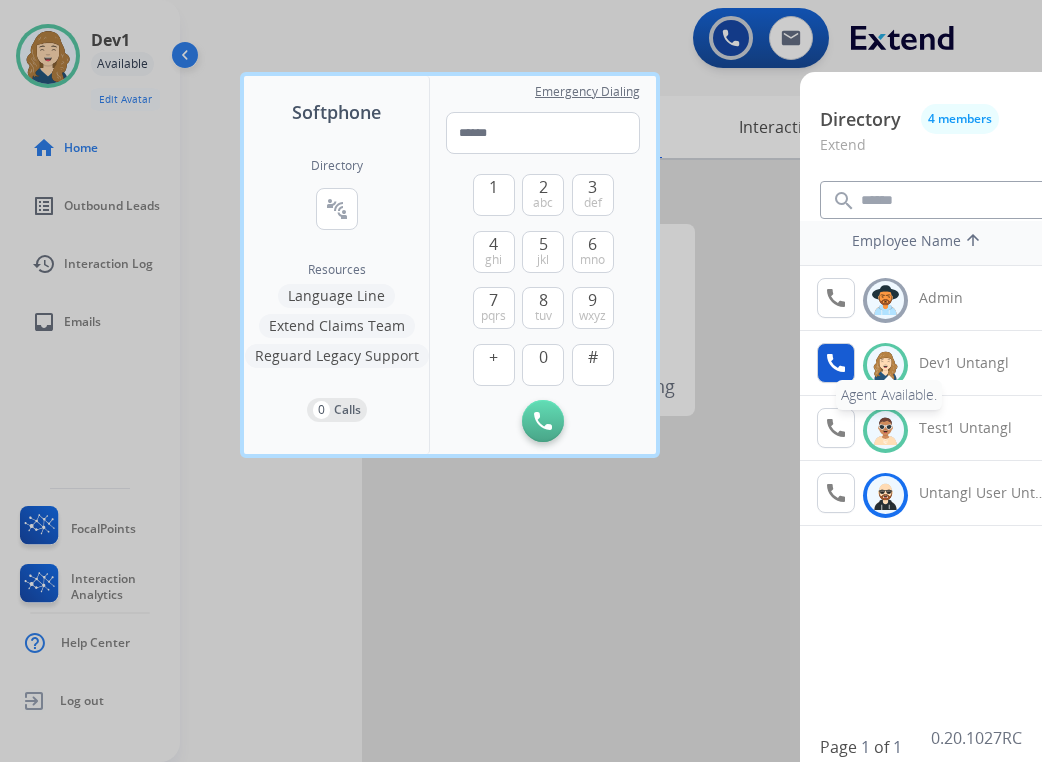click on "call" at bounding box center (836, 363) 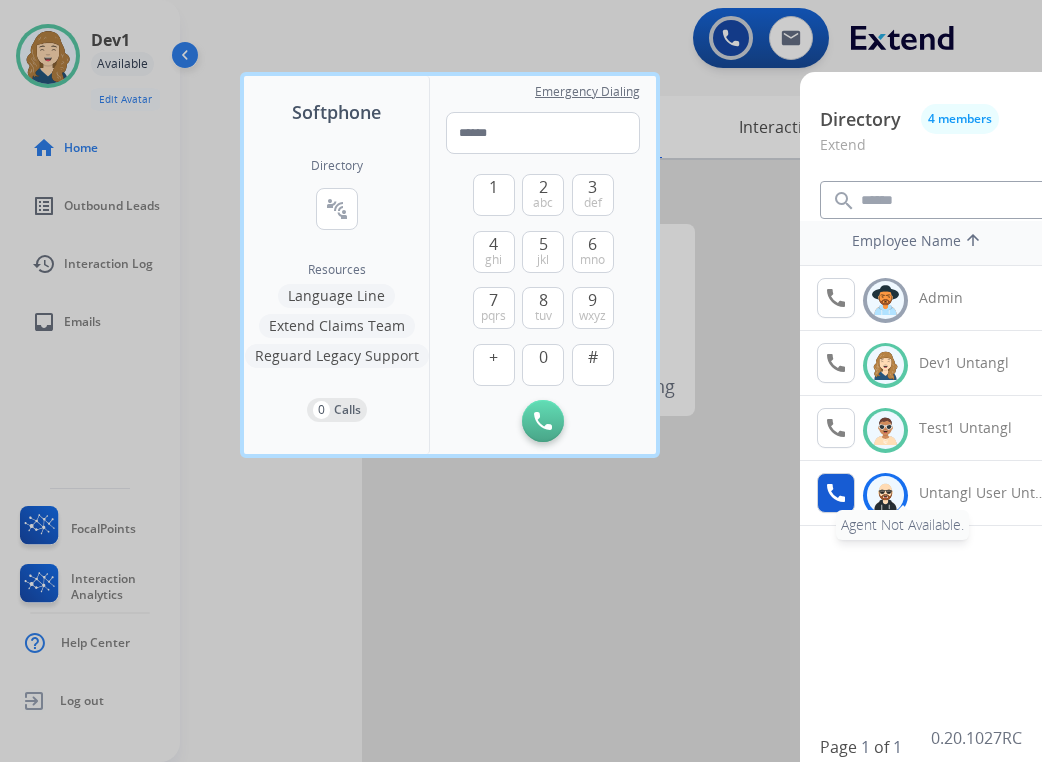 click on "call" at bounding box center (836, 493) 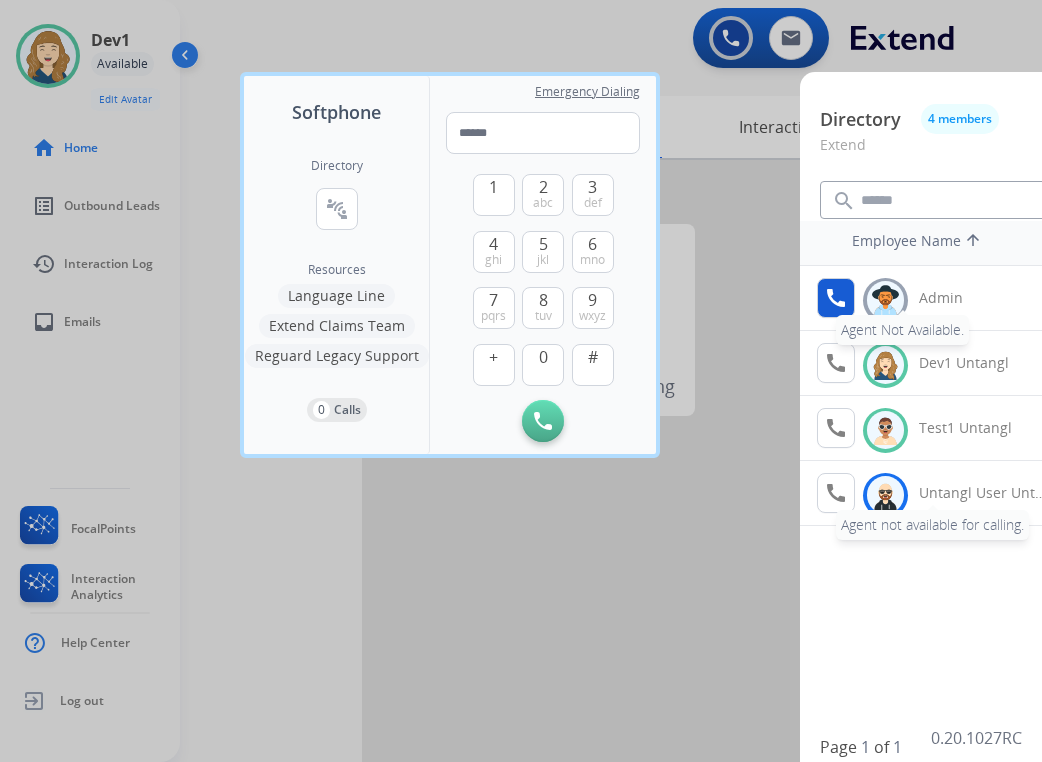 click on "call" at bounding box center [836, 298] 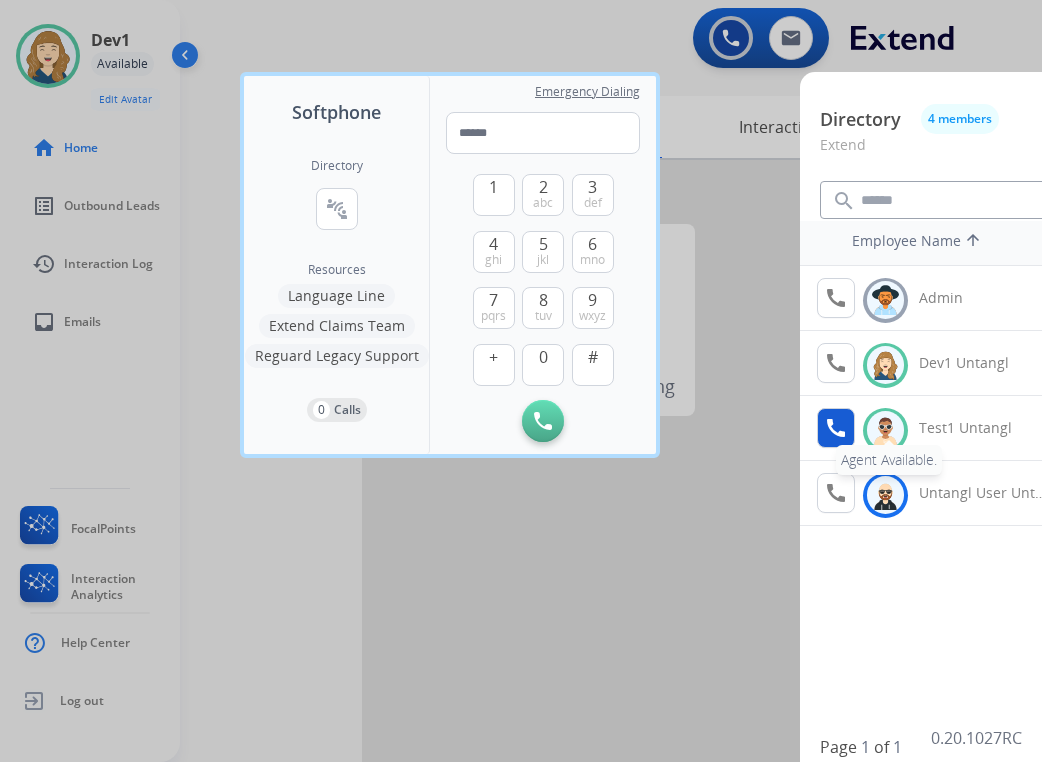 click on "call  Agent Available." at bounding box center [836, 428] 